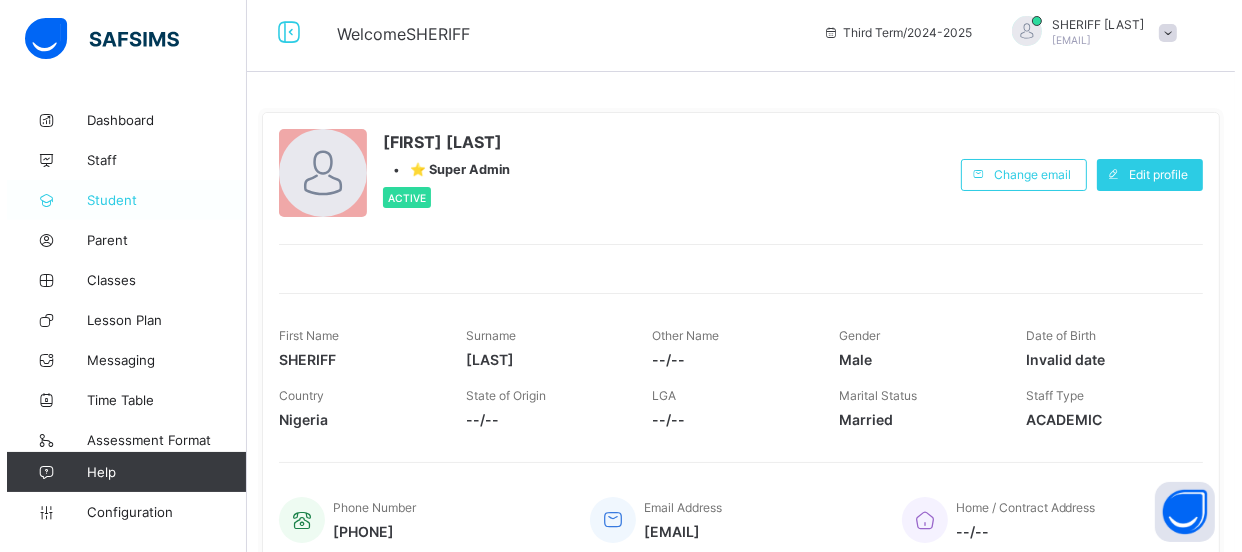 scroll, scrollTop: 0, scrollLeft: 0, axis: both 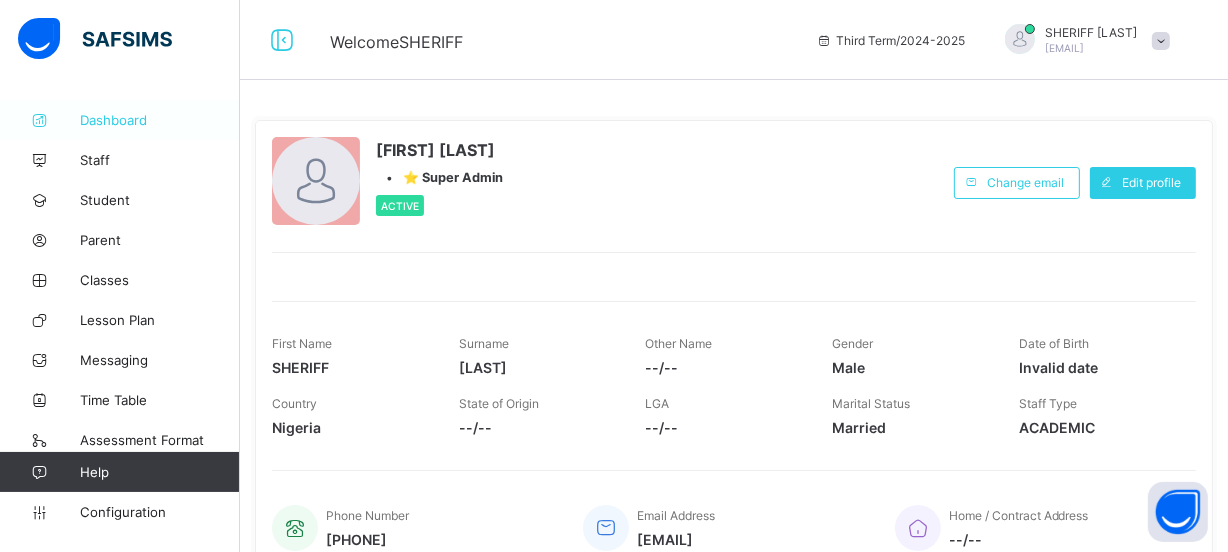click on "Dashboard" at bounding box center (160, 120) 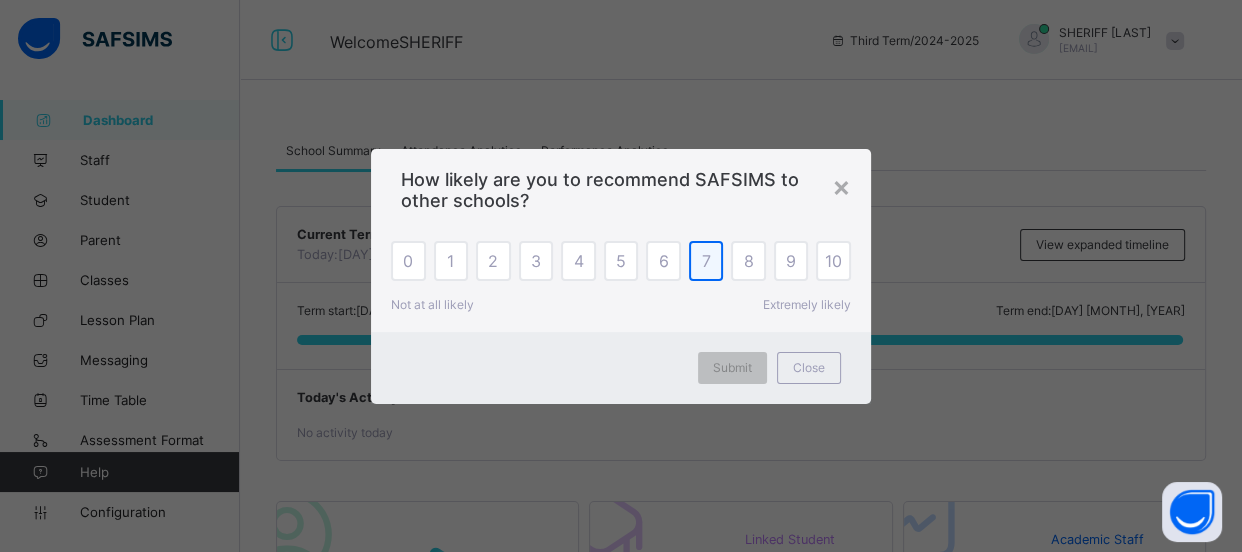 click on "7" at bounding box center (706, 261) 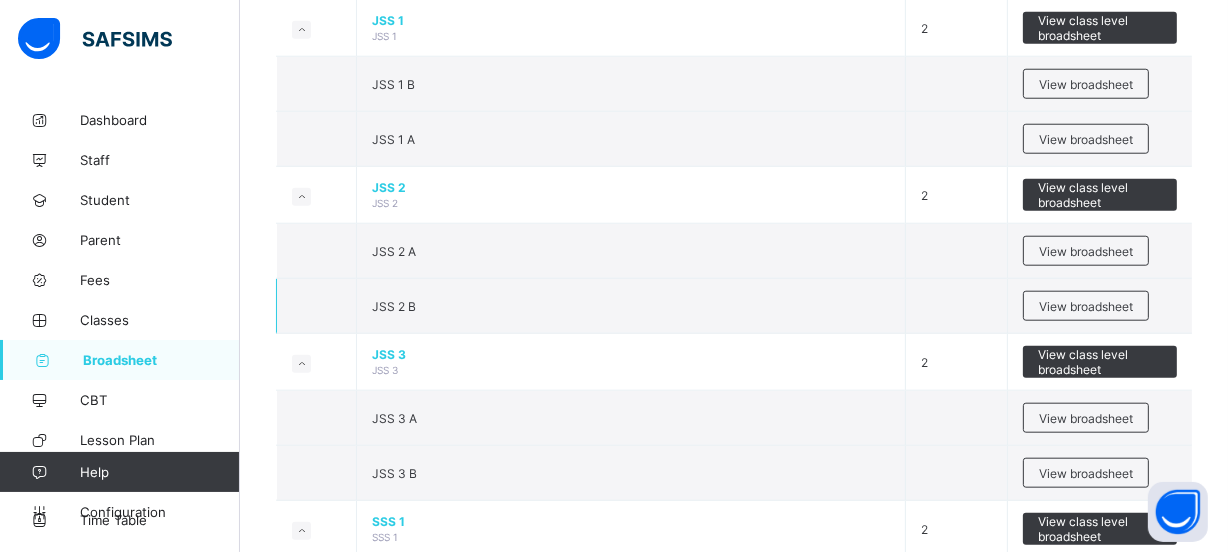 scroll, scrollTop: 1727, scrollLeft: 0, axis: vertical 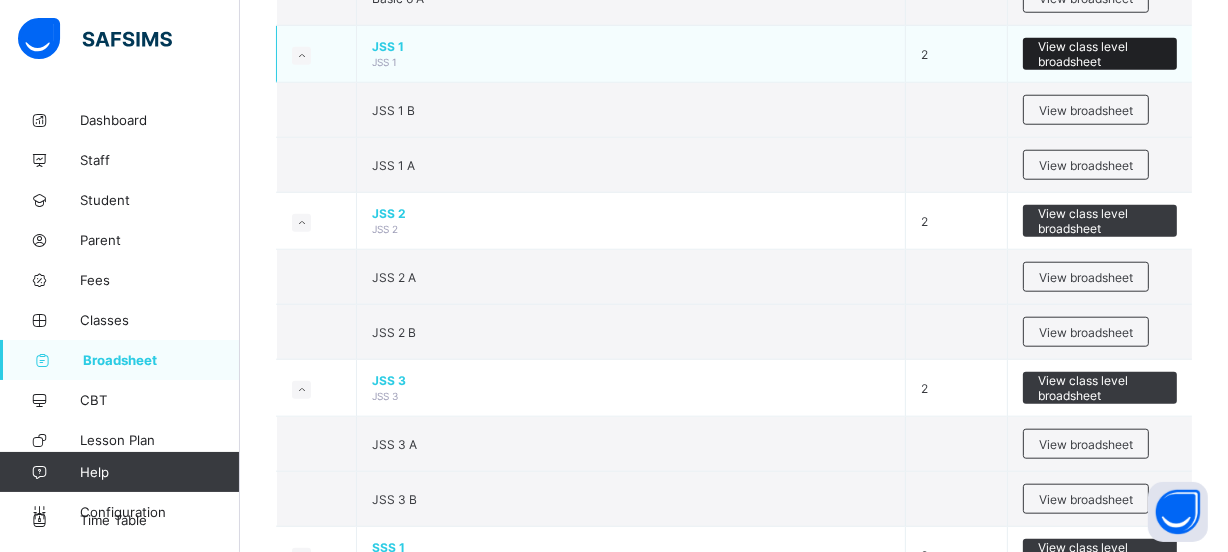 click on "View class level broadsheet" at bounding box center [1100, 54] 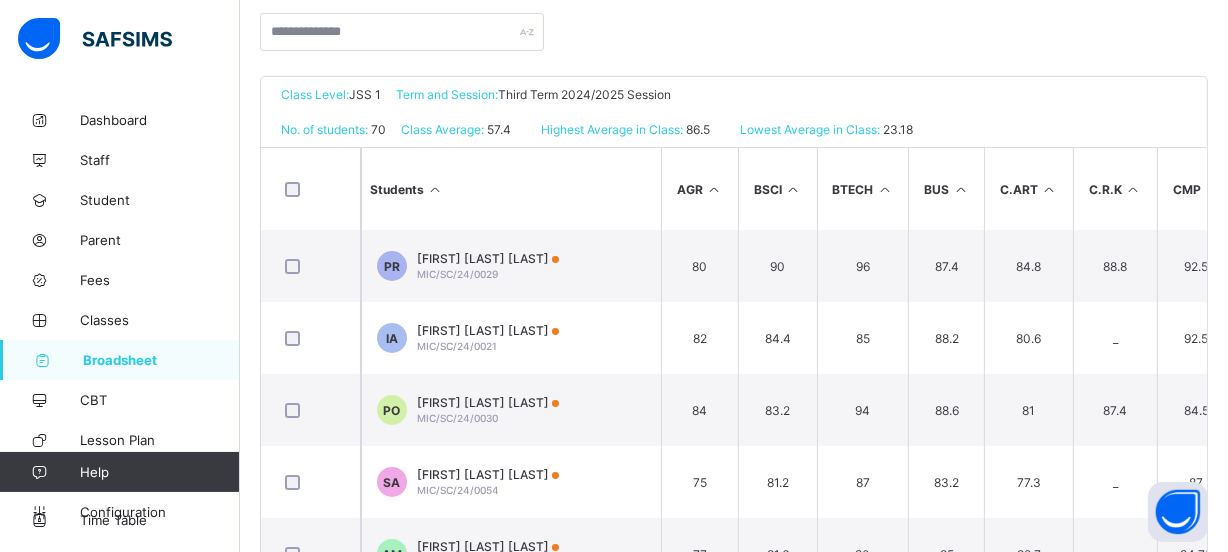 scroll, scrollTop: 454, scrollLeft: 0, axis: vertical 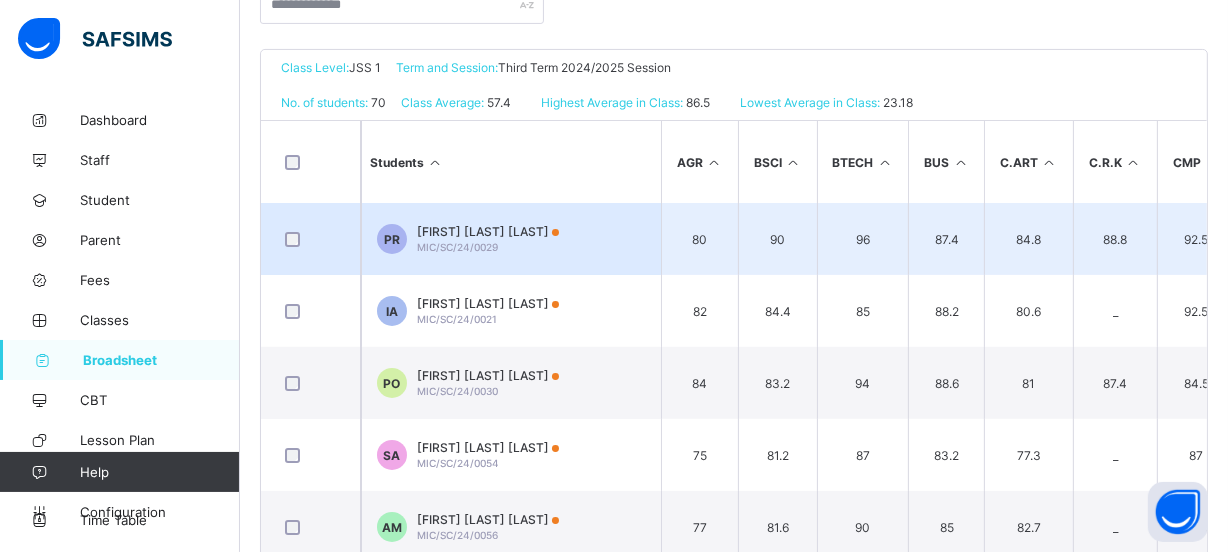 click on "[FIRST] [LAST] [LAST]" at bounding box center [488, 231] 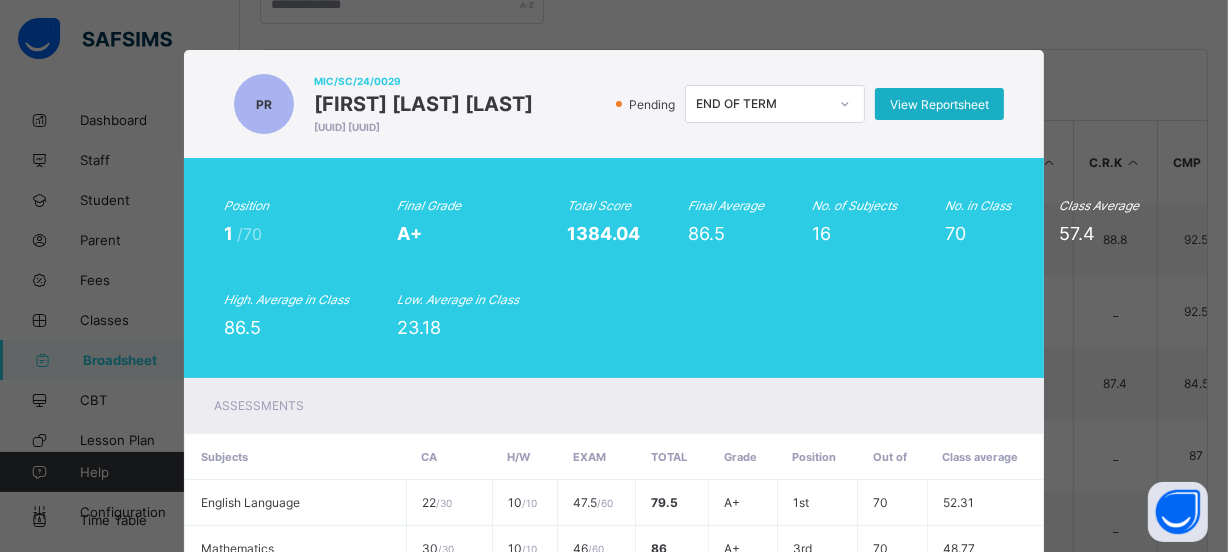 click on "View Reportsheet" at bounding box center (939, 104) 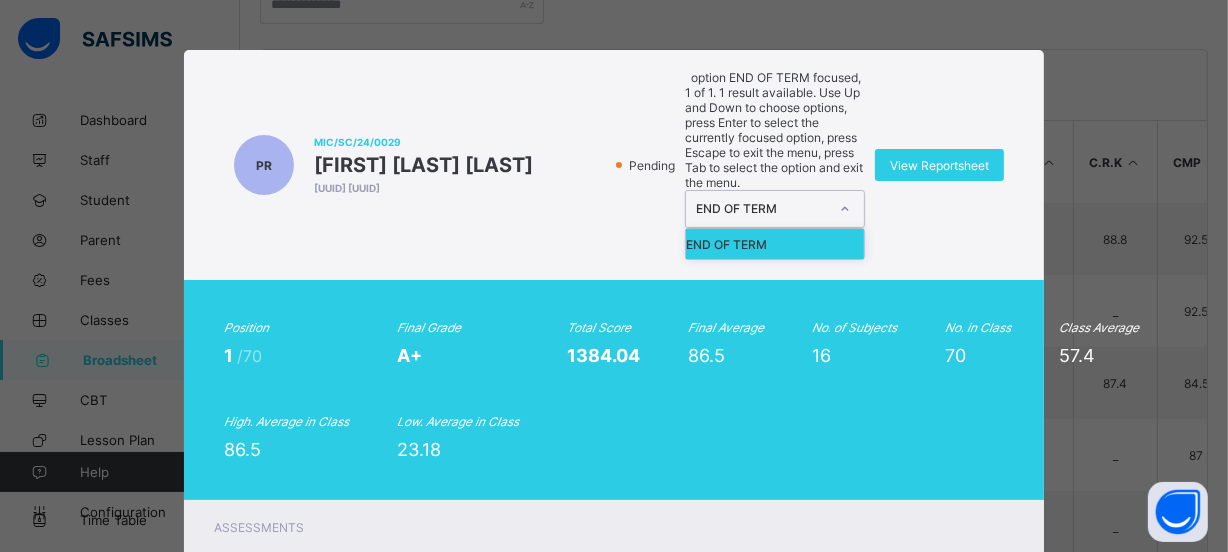 click 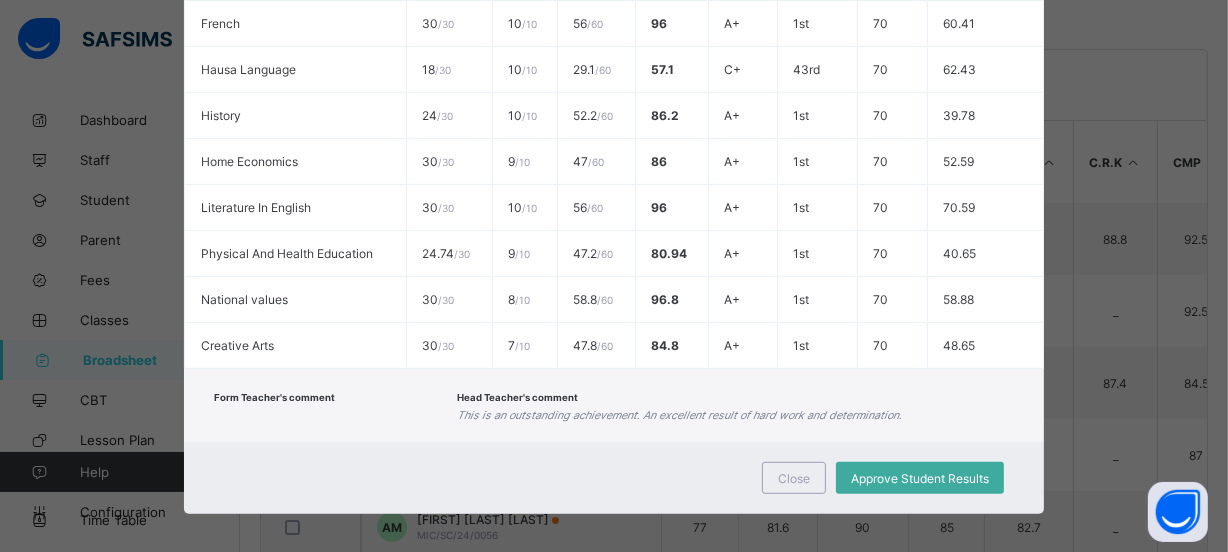 scroll, scrollTop: 863, scrollLeft: 0, axis: vertical 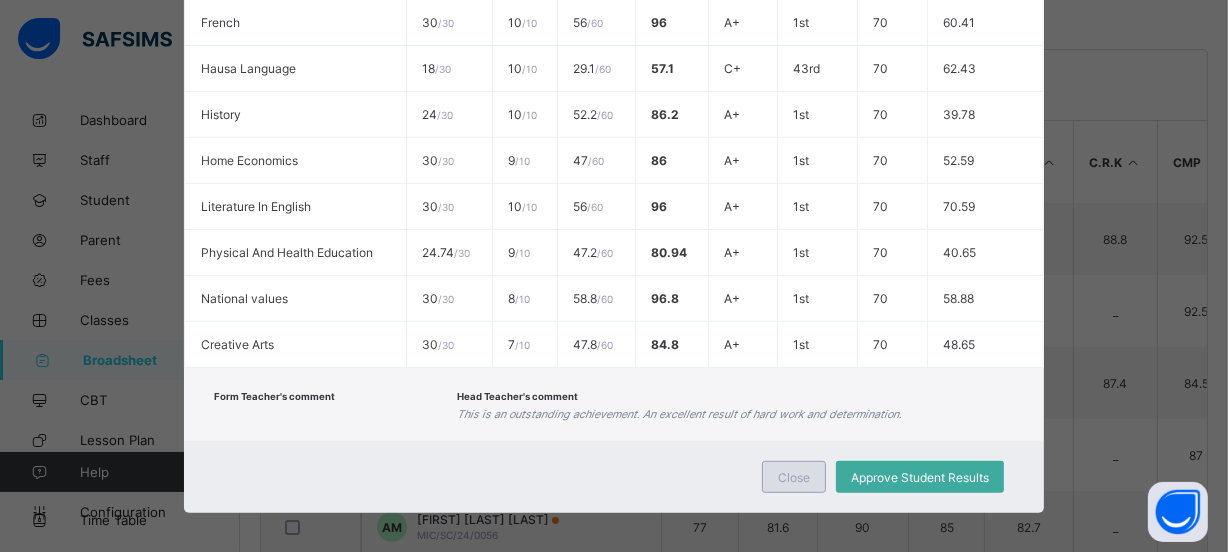 click on "Close" at bounding box center [794, 477] 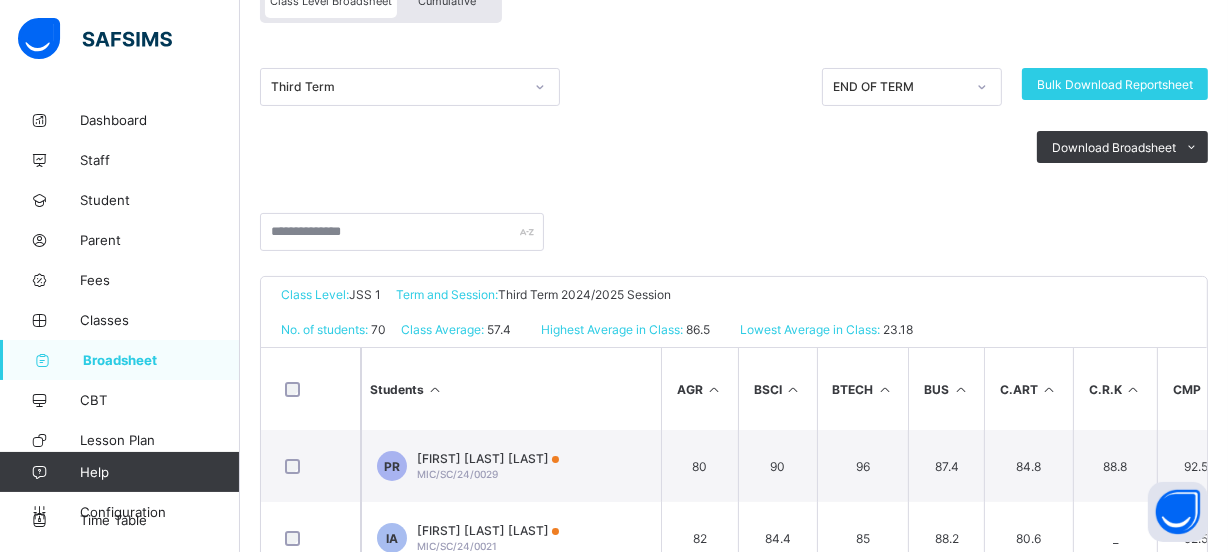 scroll, scrollTop: 181, scrollLeft: 0, axis: vertical 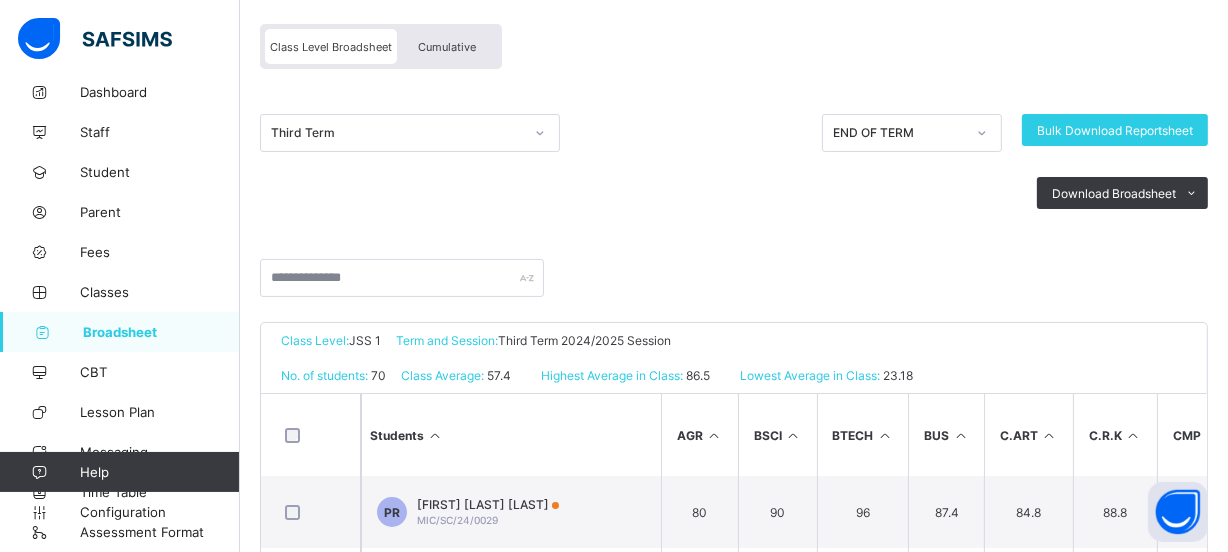 click on "Broadsheet" at bounding box center (161, 332) 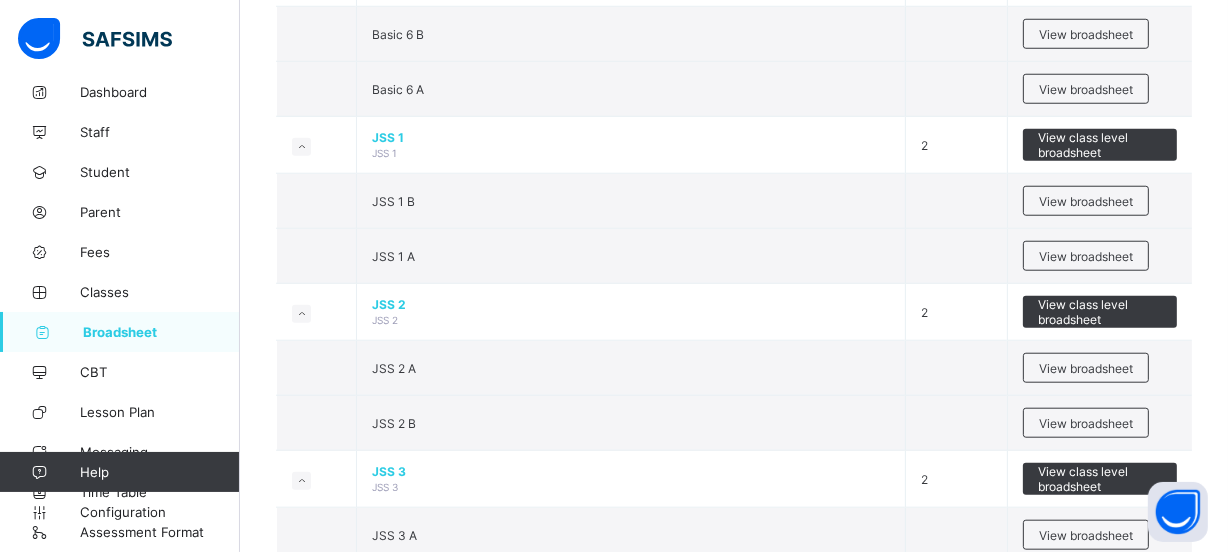 scroll, scrollTop: 1727, scrollLeft: 0, axis: vertical 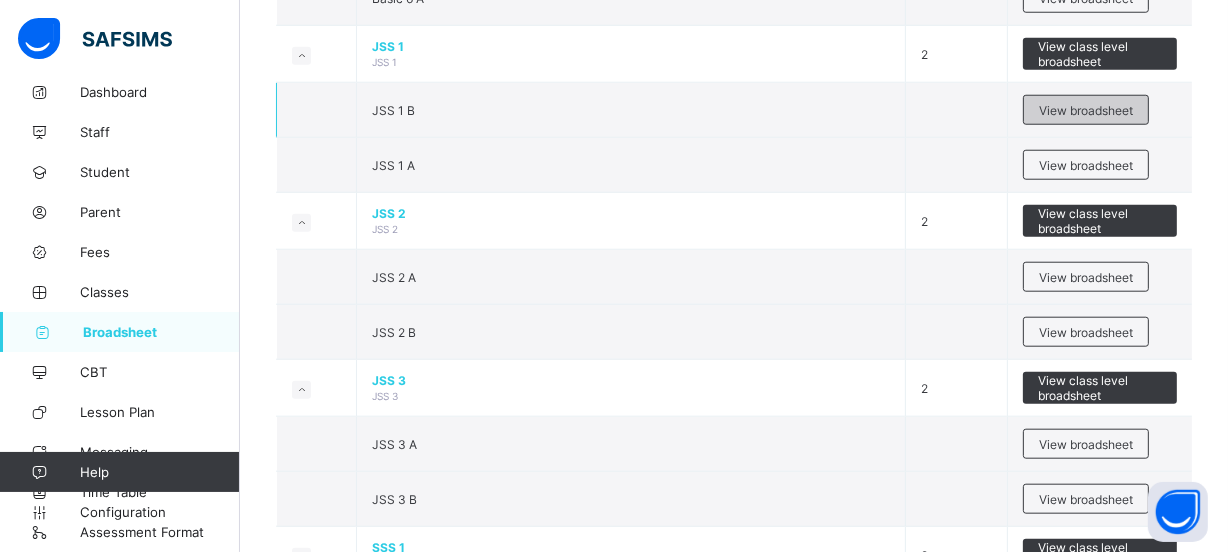 click on "View broadsheet" at bounding box center (1086, 110) 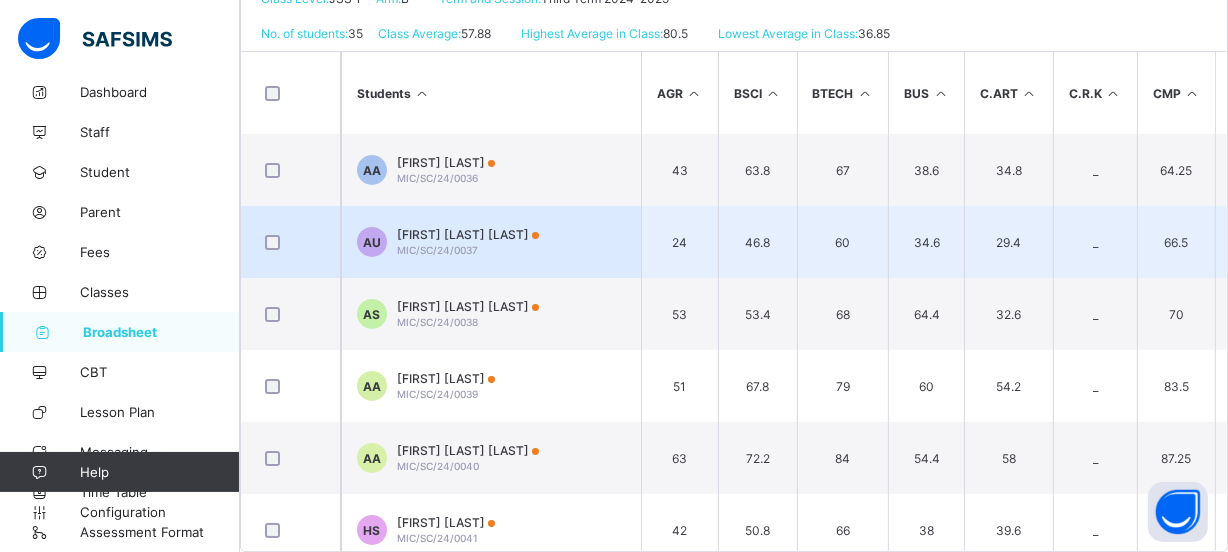 scroll, scrollTop: 527, scrollLeft: 0, axis: vertical 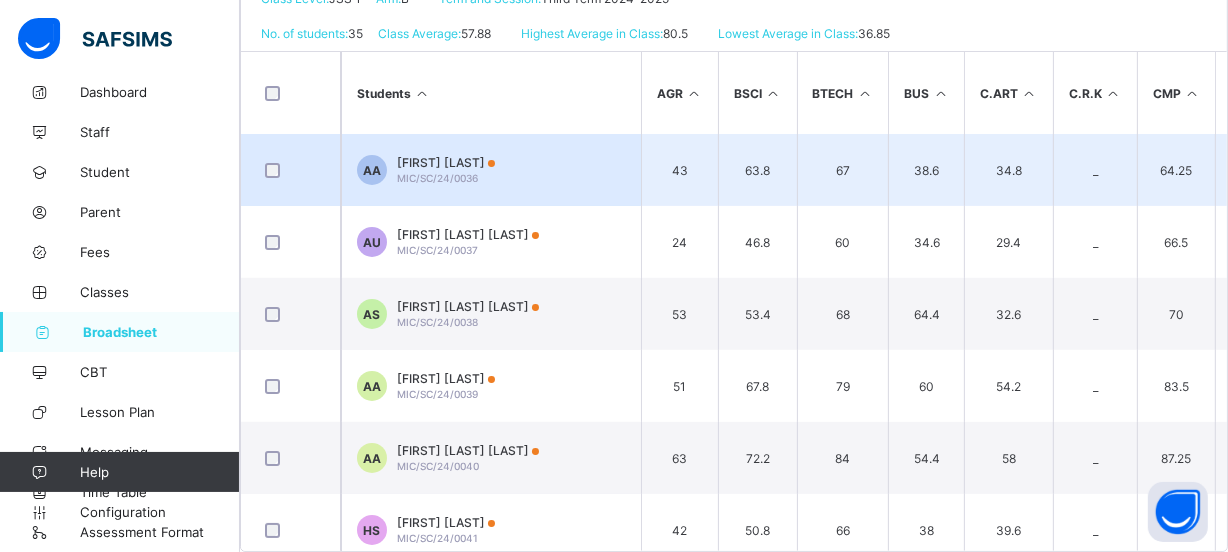 click on "MIC/SC/24/0036" at bounding box center [437, 178] 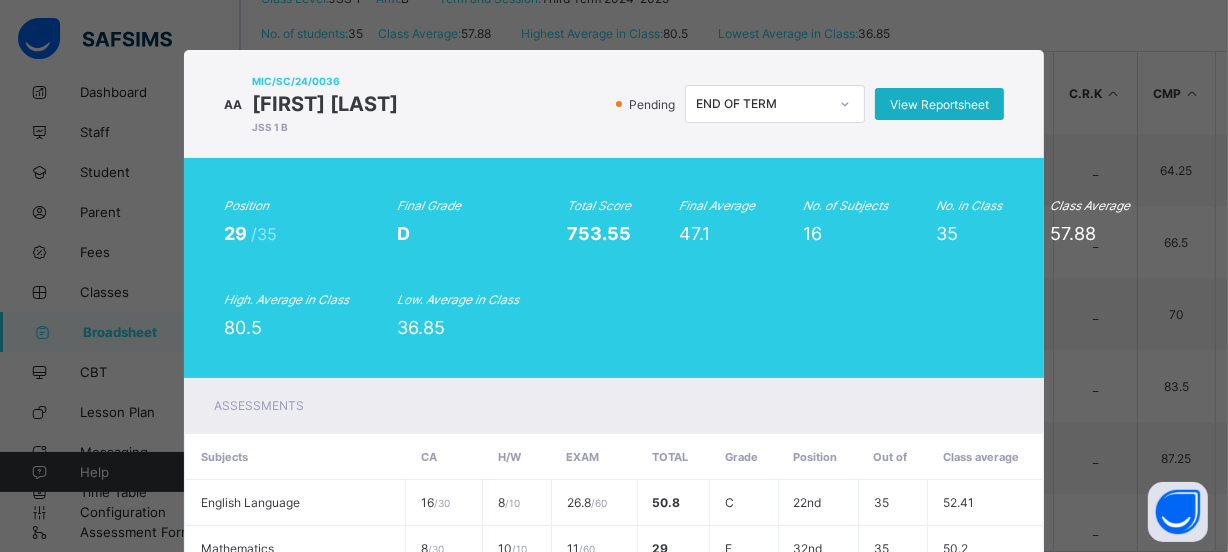 click on "View Reportsheet" at bounding box center [939, 104] 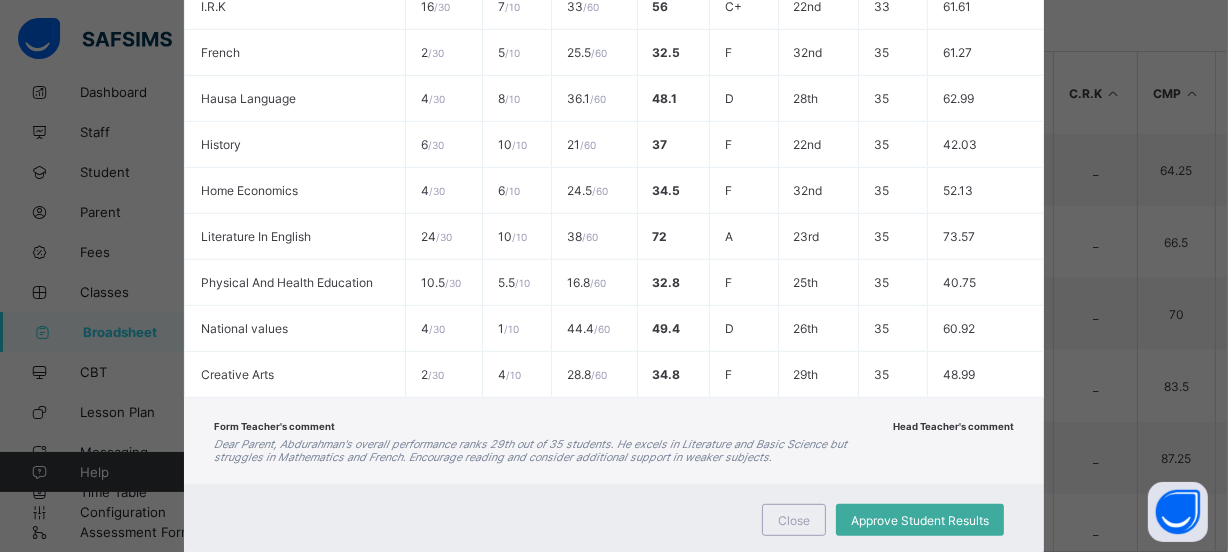 scroll, scrollTop: 864, scrollLeft: 0, axis: vertical 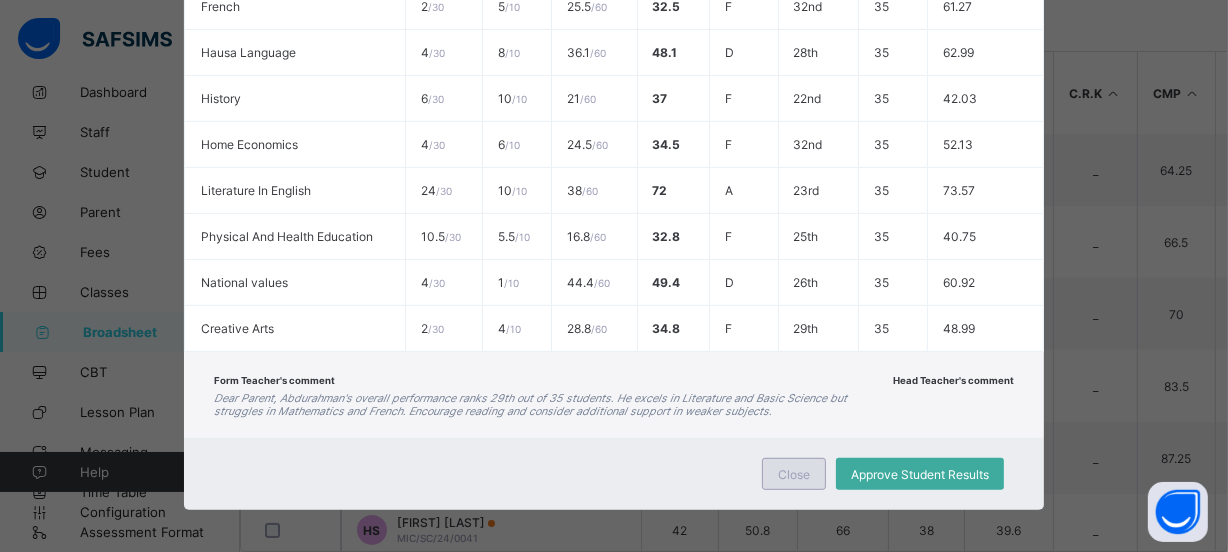 click on "Close" at bounding box center (794, 474) 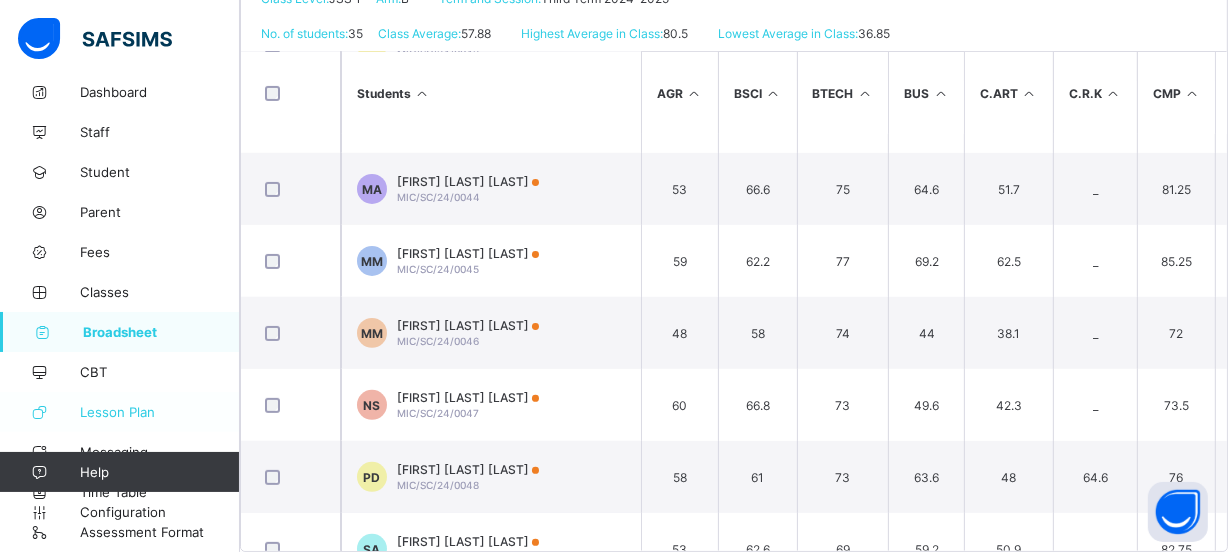 scroll, scrollTop: 818, scrollLeft: 0, axis: vertical 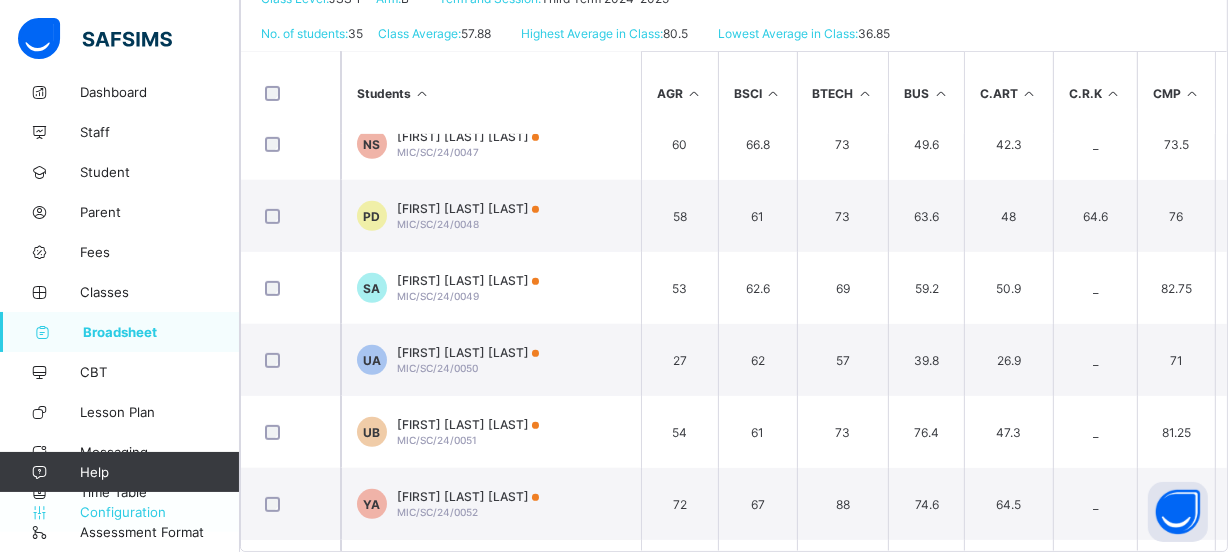 click on "Configuration" at bounding box center [159, 512] 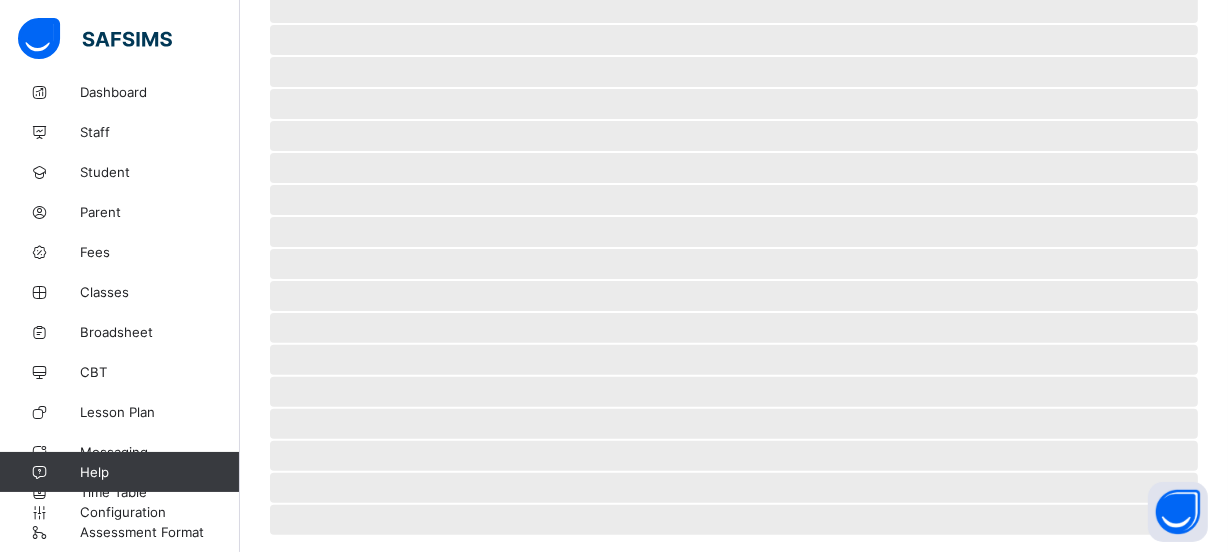 click on "Help" at bounding box center (159, 472) 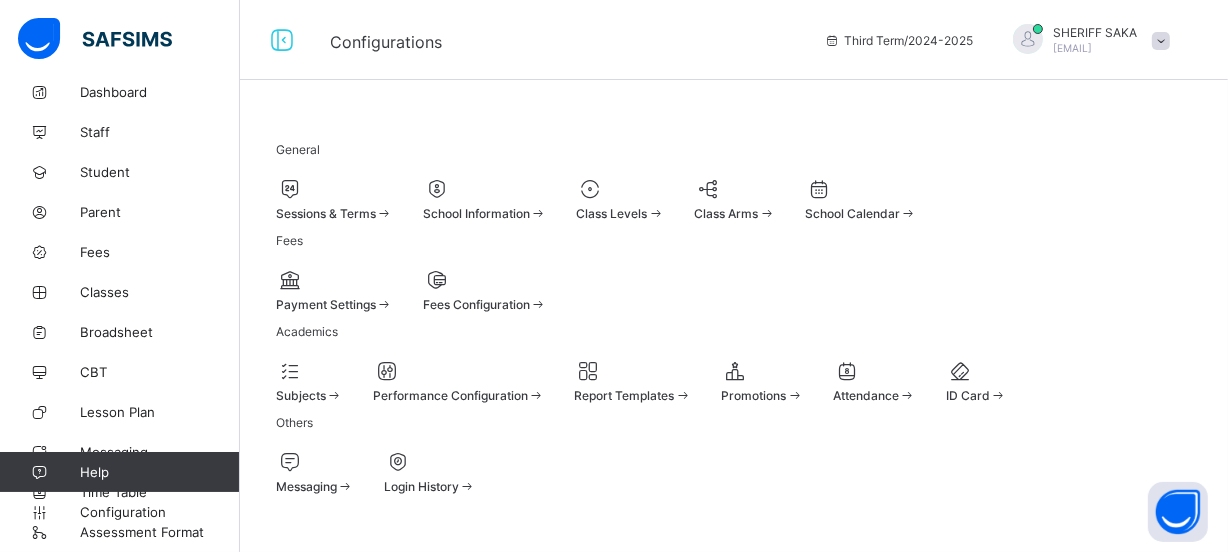 scroll, scrollTop: 272, scrollLeft: 0, axis: vertical 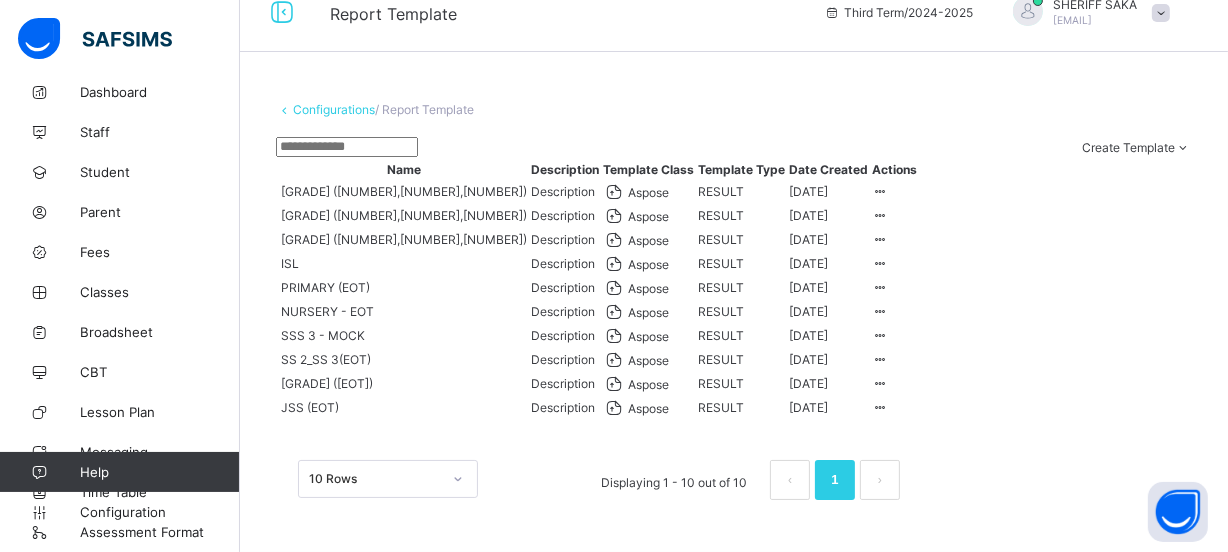 click on "Aspose" at bounding box center (648, 359) 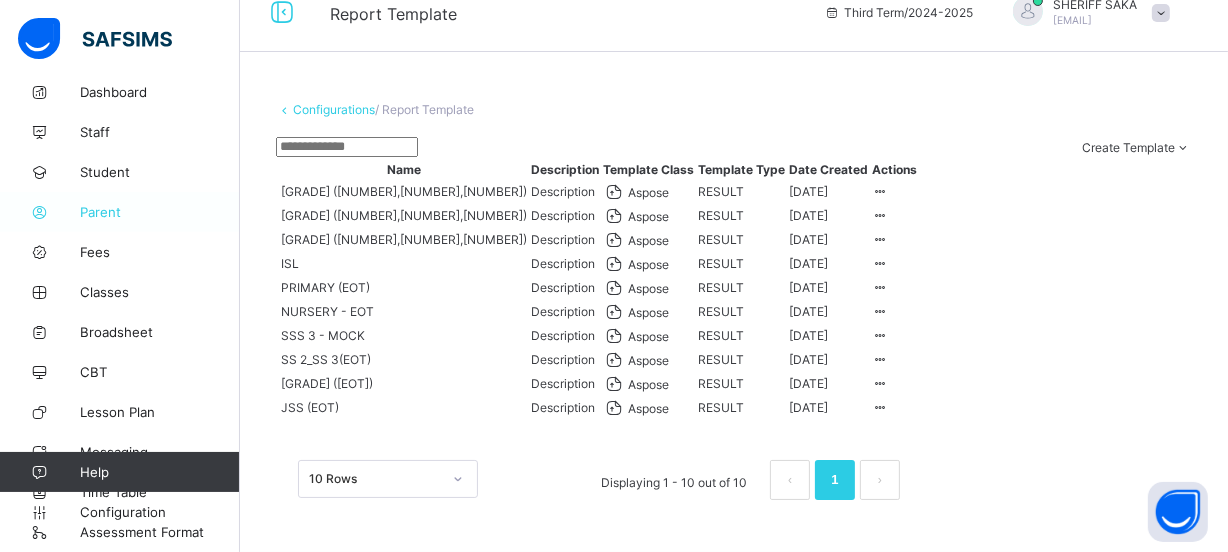 click on "Parent" at bounding box center (160, 212) 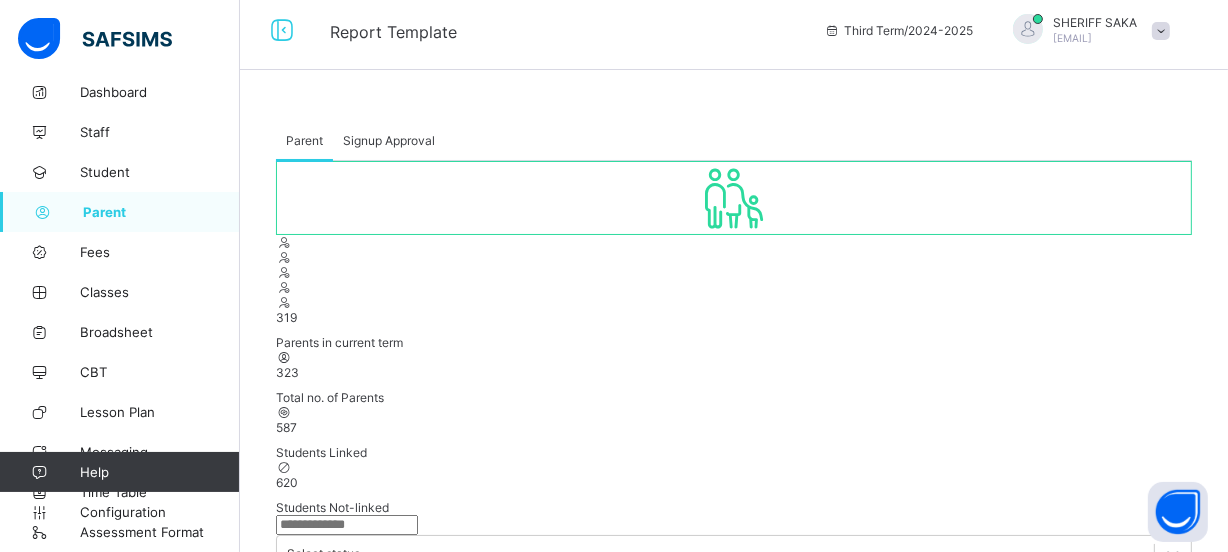 scroll, scrollTop: 0, scrollLeft: 0, axis: both 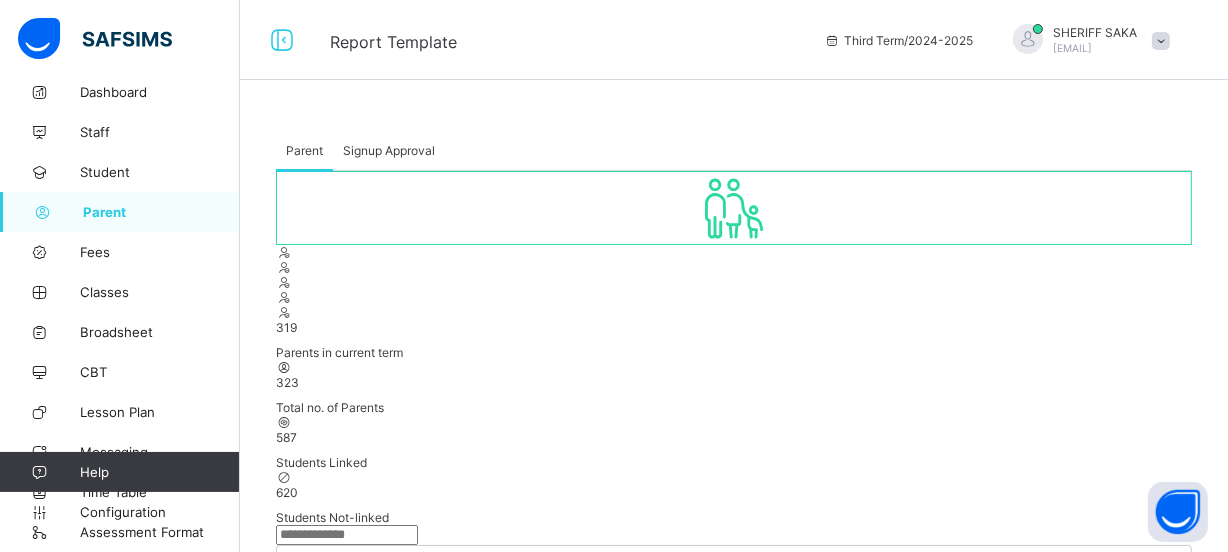 click on "Signup Approval" at bounding box center (389, 150) 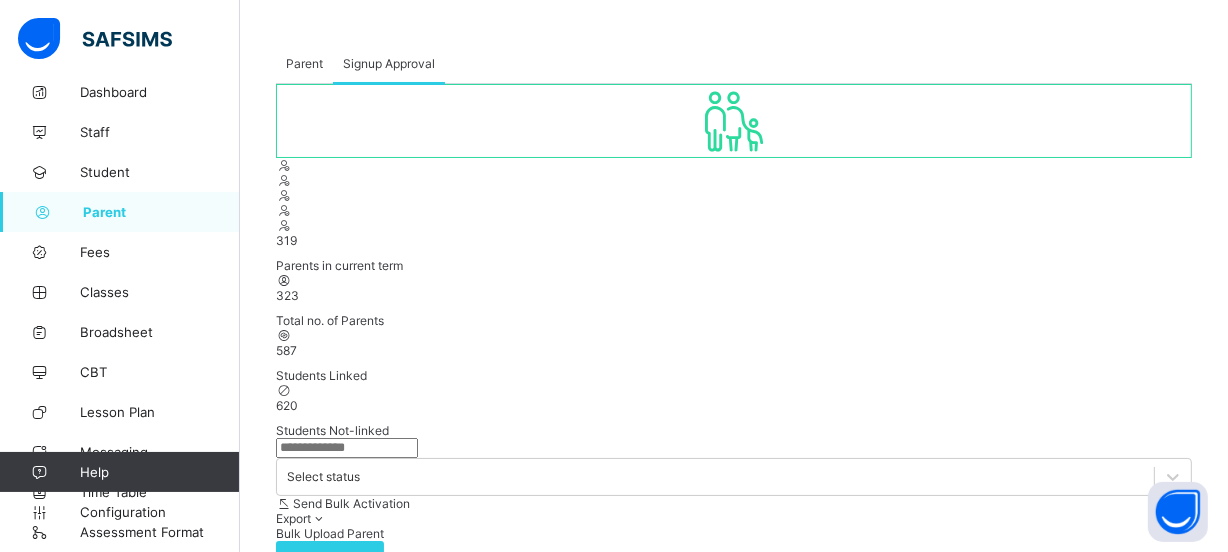 scroll, scrollTop: 0, scrollLeft: 0, axis: both 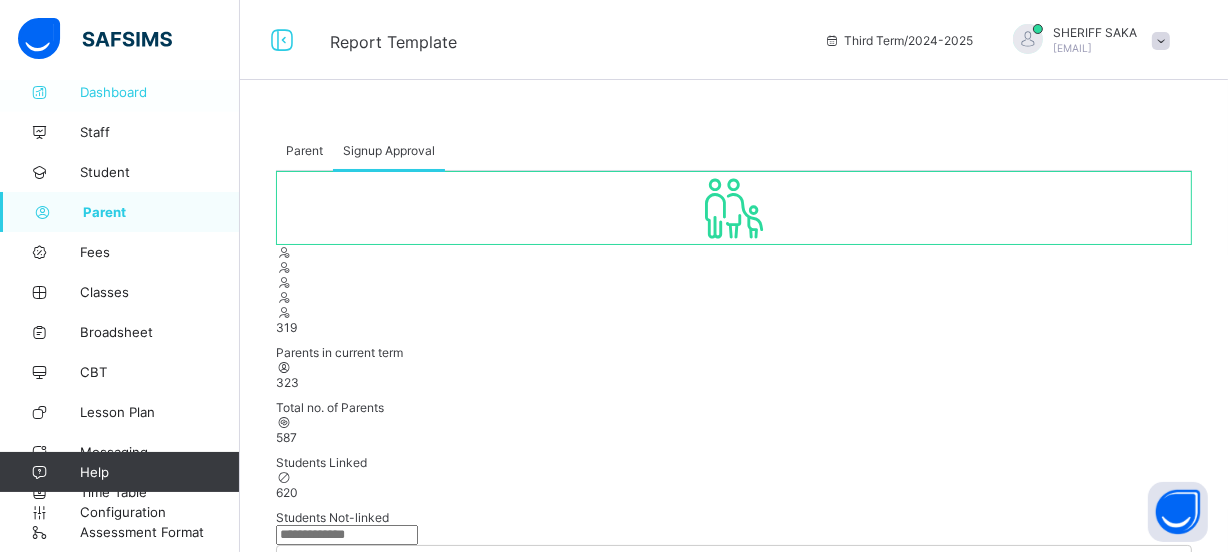 click on "Dashboard" at bounding box center (160, 92) 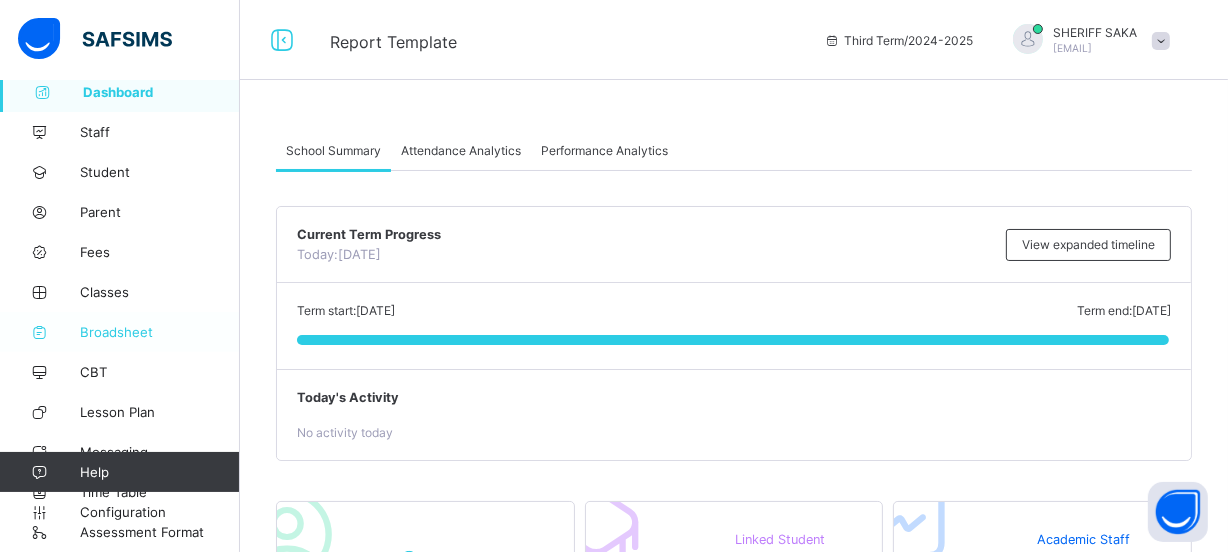 click on "Broadsheet" at bounding box center [160, 332] 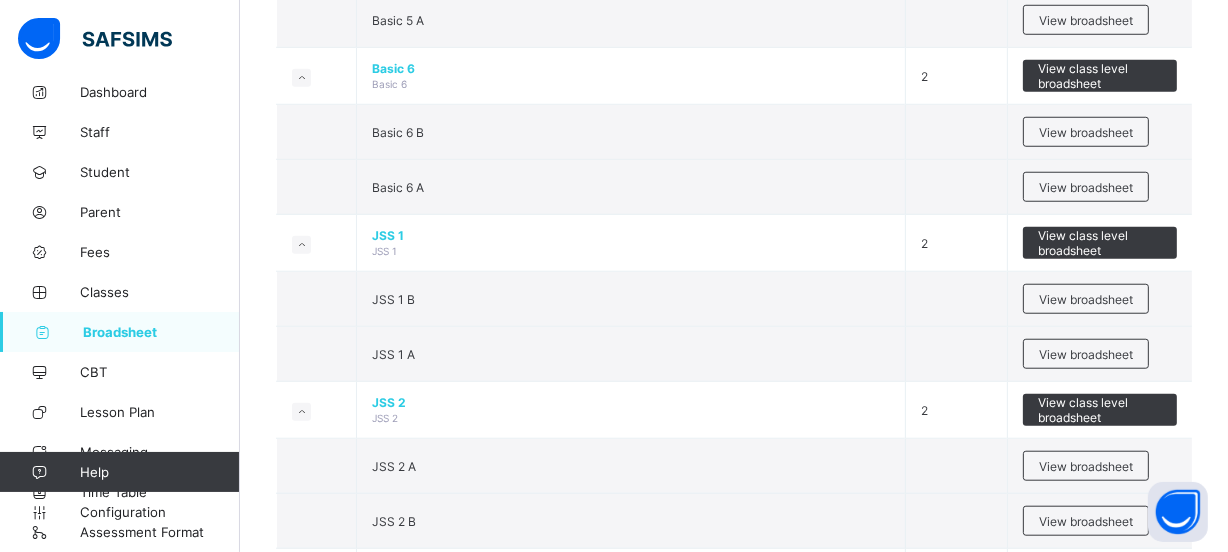 scroll, scrollTop: 1545, scrollLeft: 0, axis: vertical 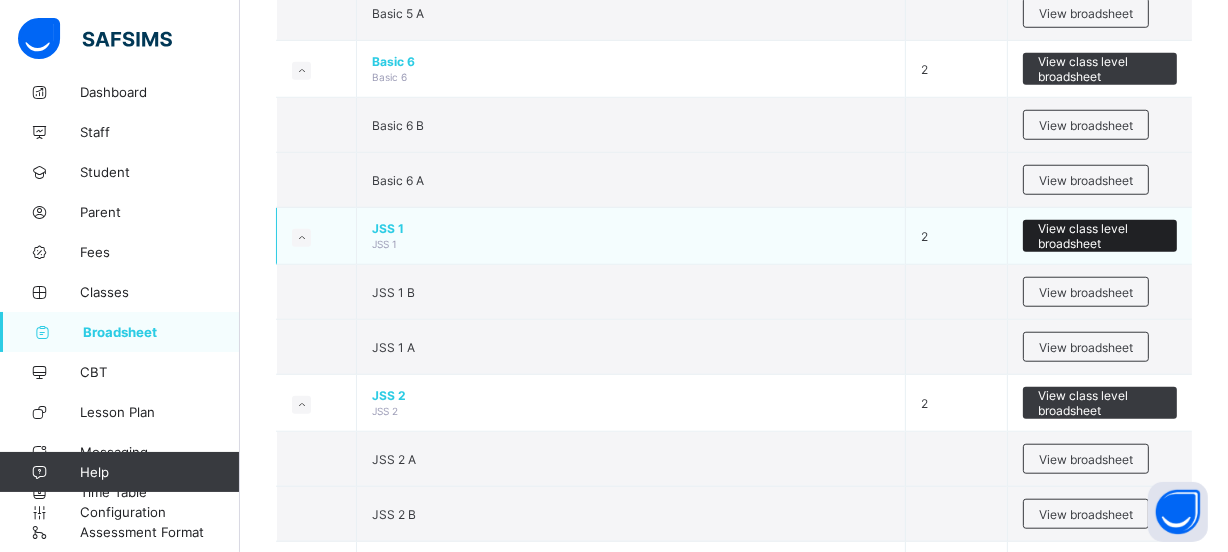 click on "View class level broadsheet" at bounding box center [1100, 236] 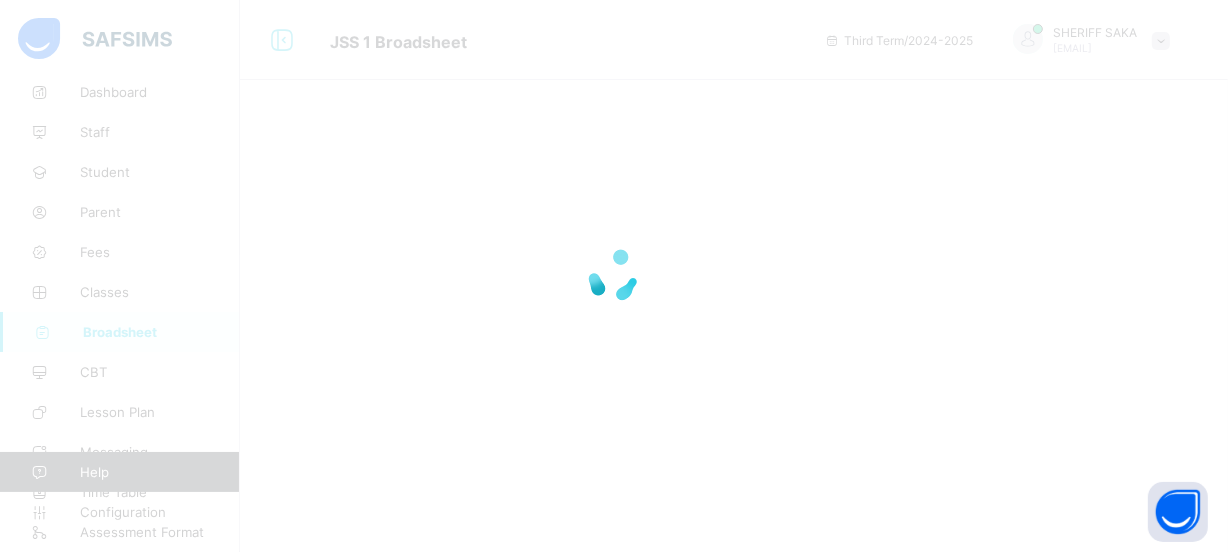 scroll, scrollTop: 0, scrollLeft: 0, axis: both 